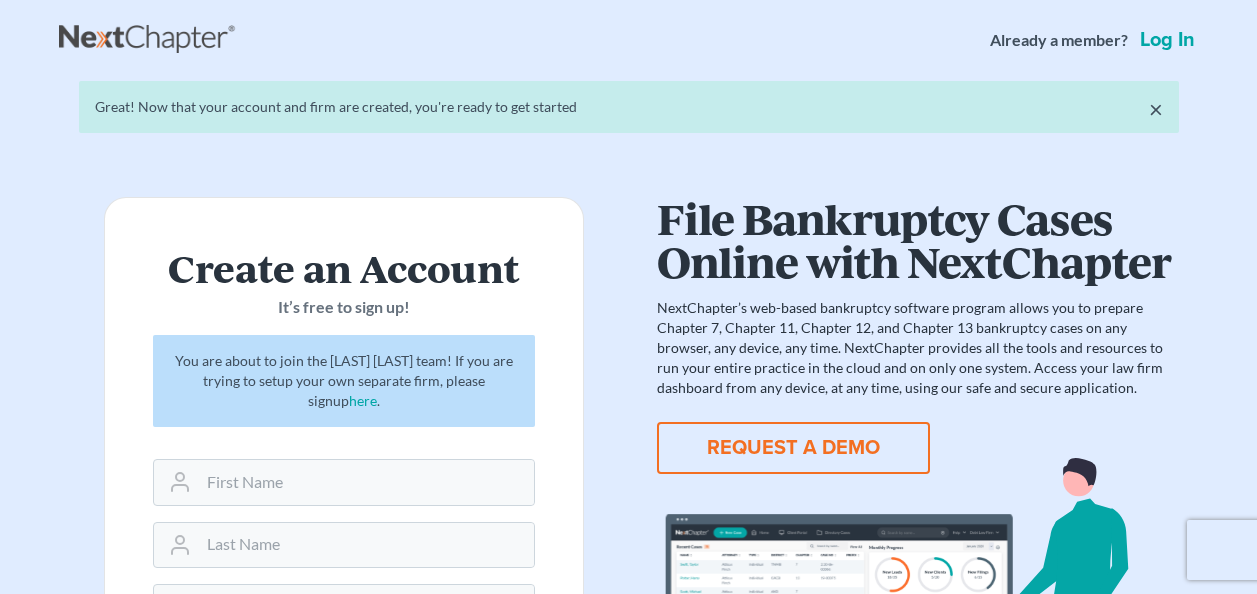 scroll, scrollTop: 0, scrollLeft: 0, axis: both 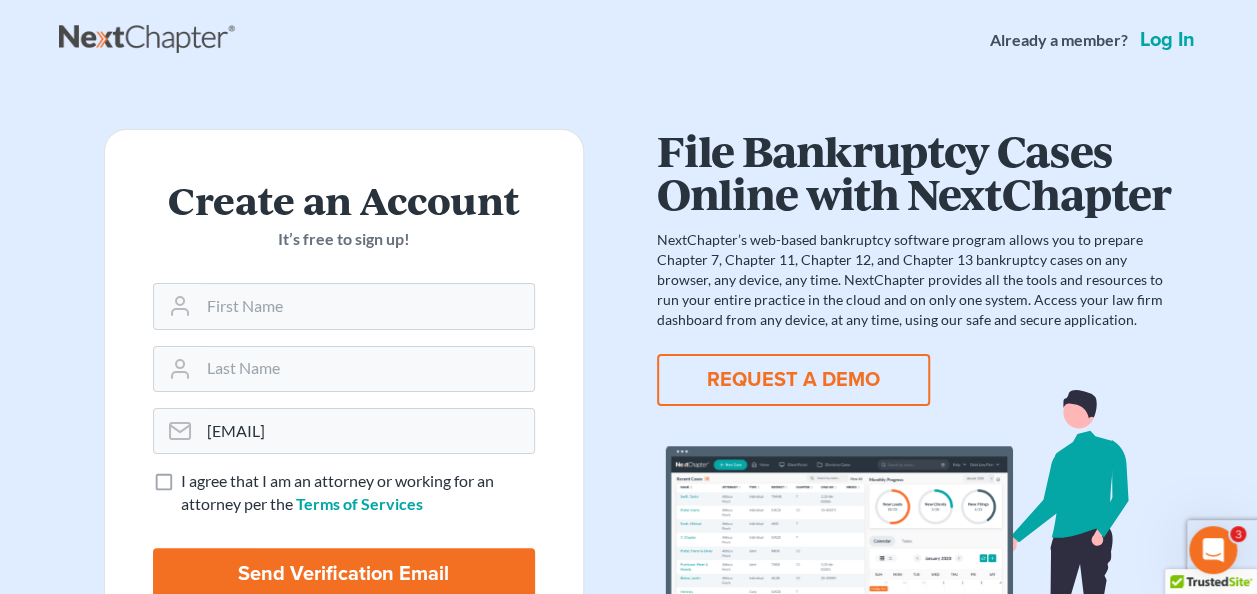 click on "Log in" at bounding box center [1167, 40] 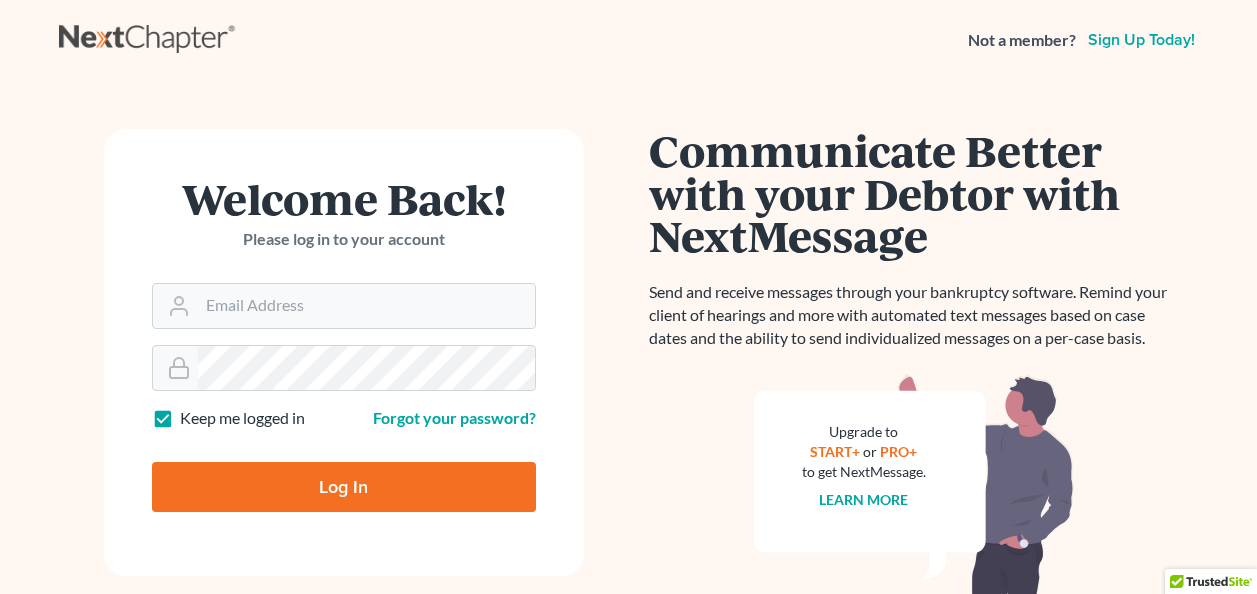 scroll, scrollTop: 0, scrollLeft: 0, axis: both 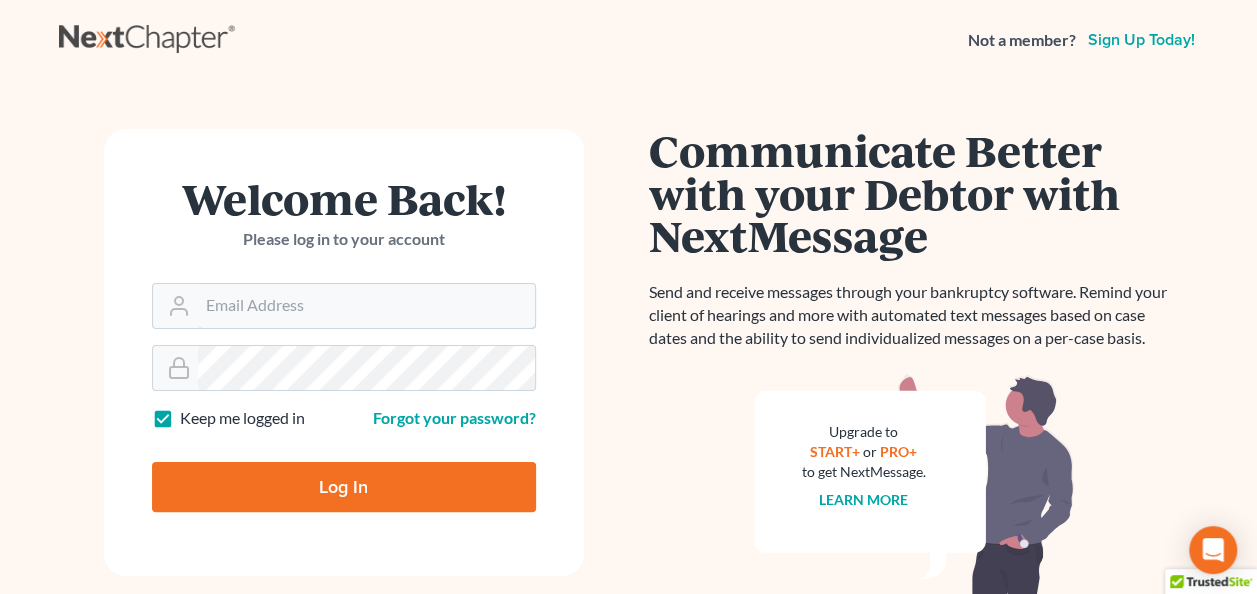 click on "Email Address" at bounding box center [366, 306] 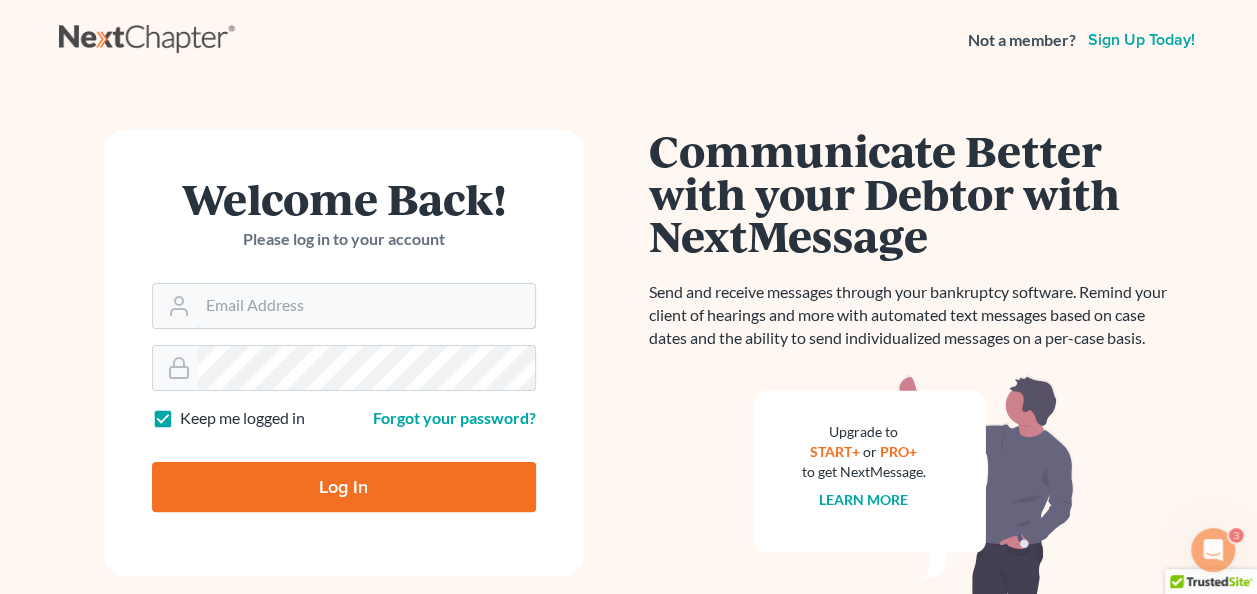 scroll, scrollTop: 0, scrollLeft: 0, axis: both 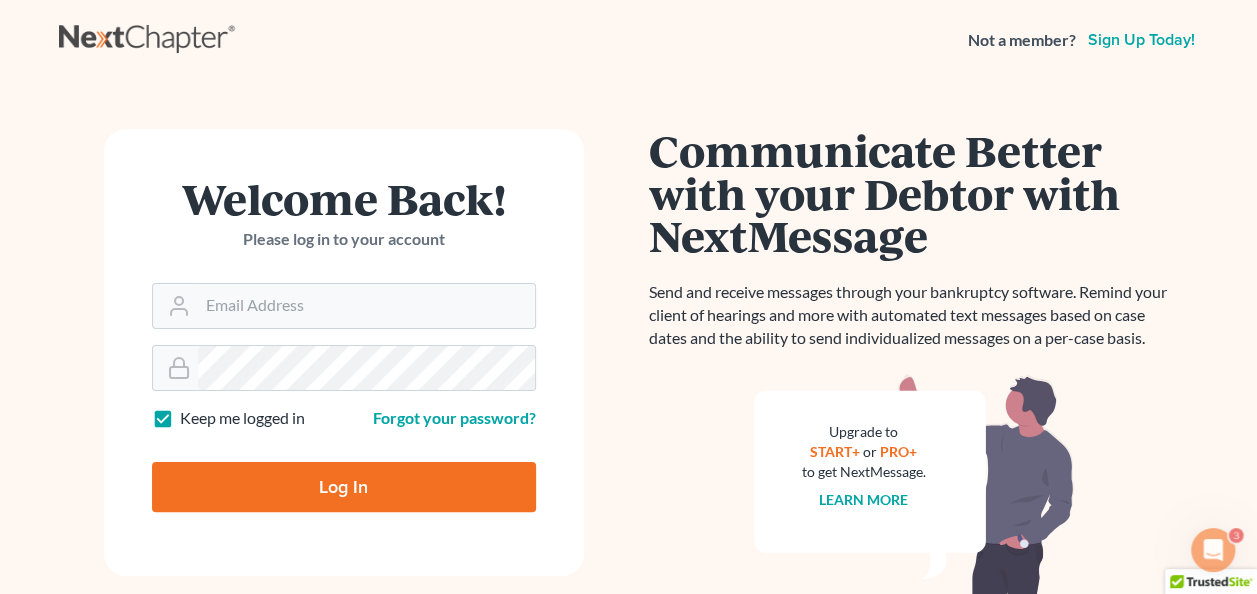 click on "Email Address" at bounding box center [366, 306] 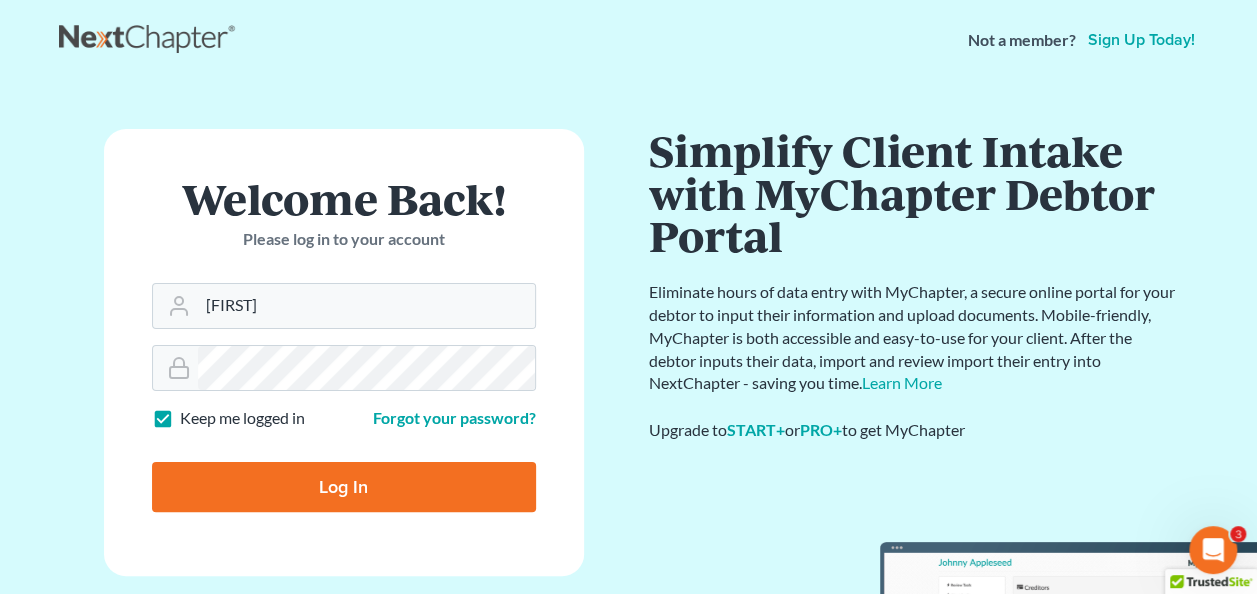 type on "[EMAIL]" 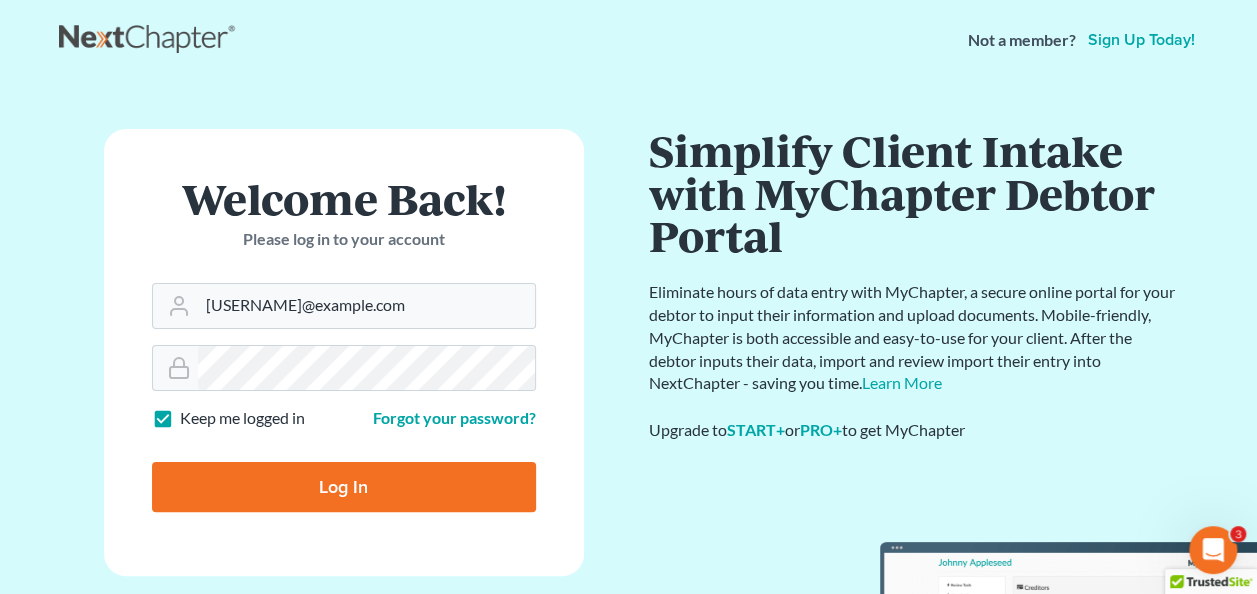 click on "Log In" at bounding box center [344, 487] 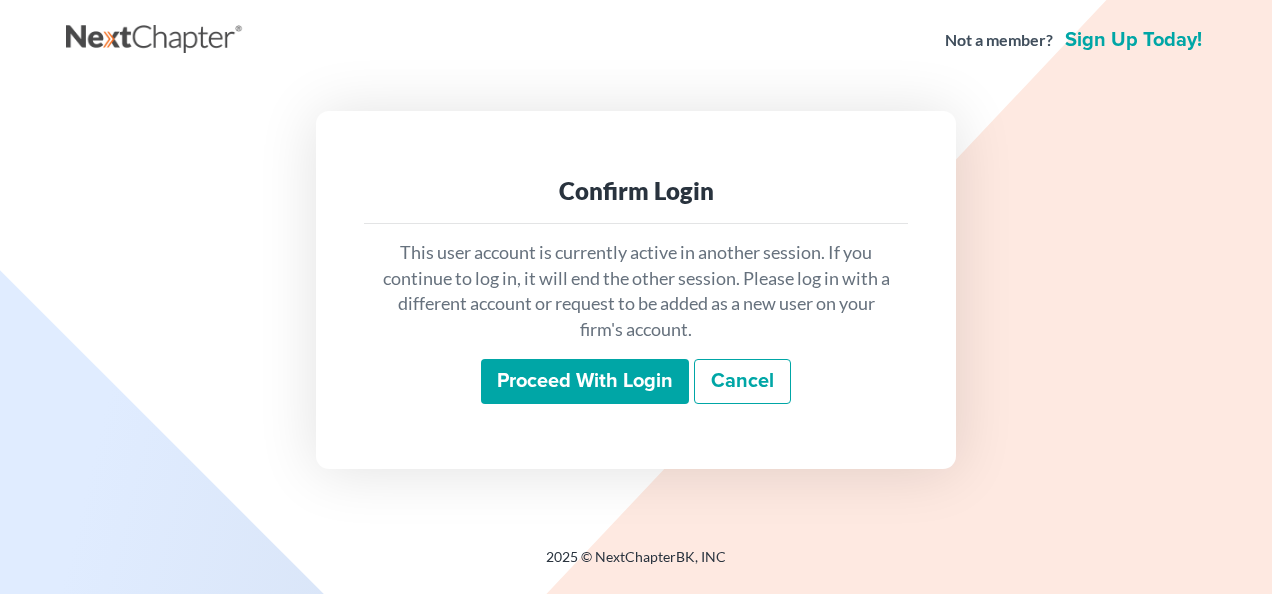 scroll, scrollTop: 0, scrollLeft: 0, axis: both 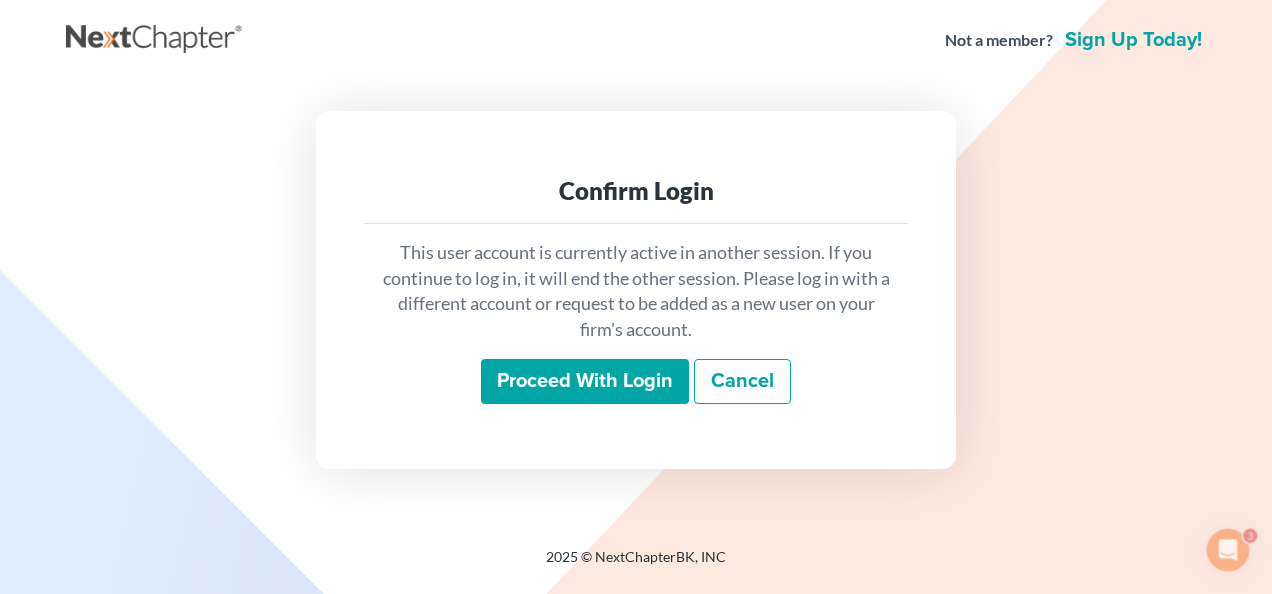 drag, startPoint x: 0, startPoint y: 0, endPoint x: 522, endPoint y: 404, distance: 660.07574 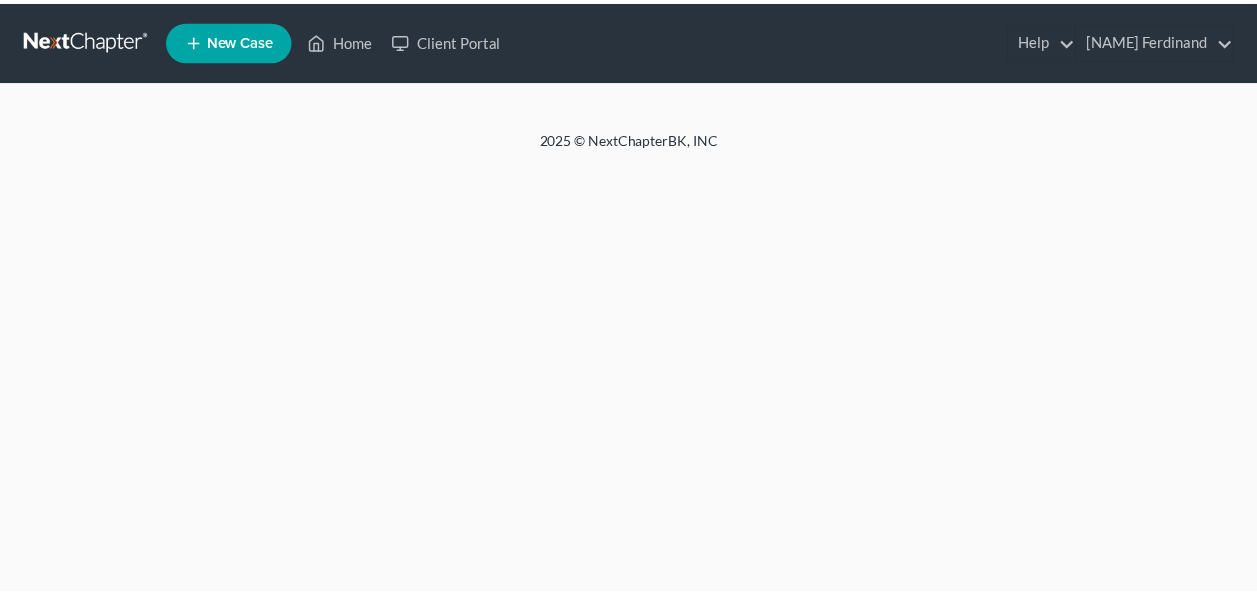 scroll, scrollTop: 0, scrollLeft: 0, axis: both 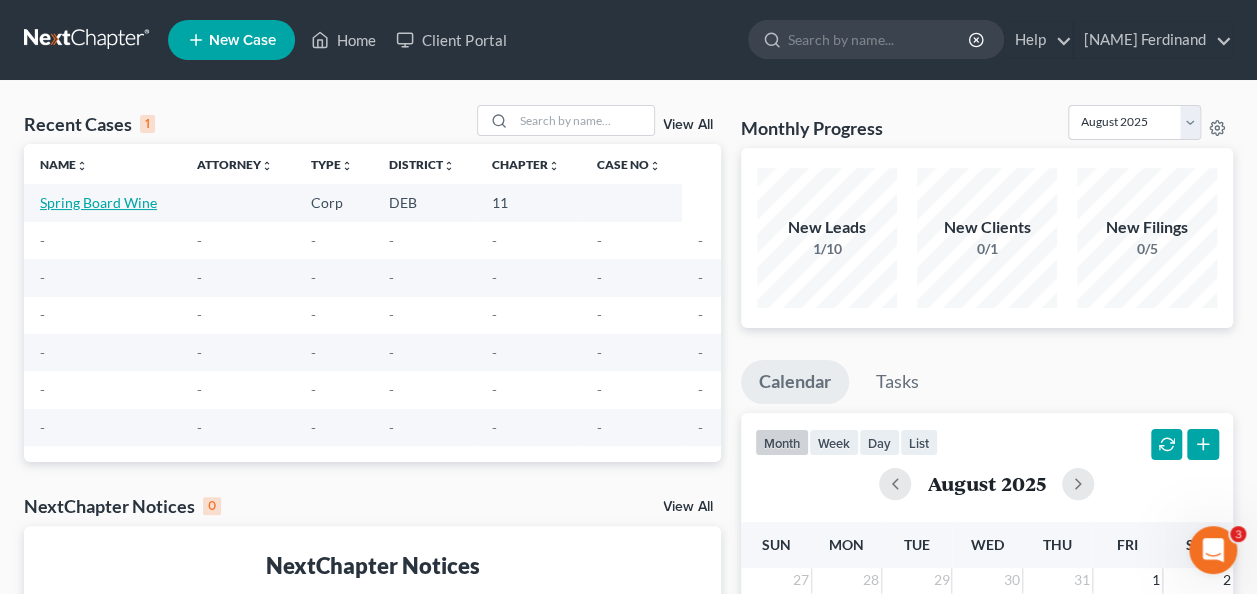 click on "Spring Board Wine" at bounding box center [98, 202] 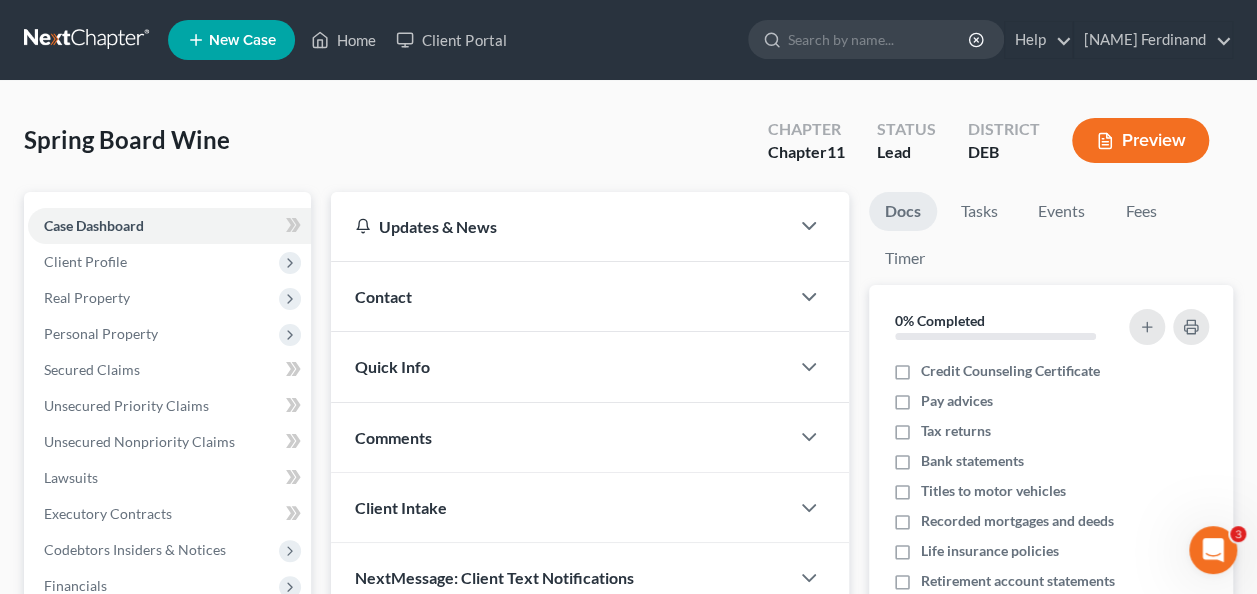 click on "Client Profile" at bounding box center (85, 261) 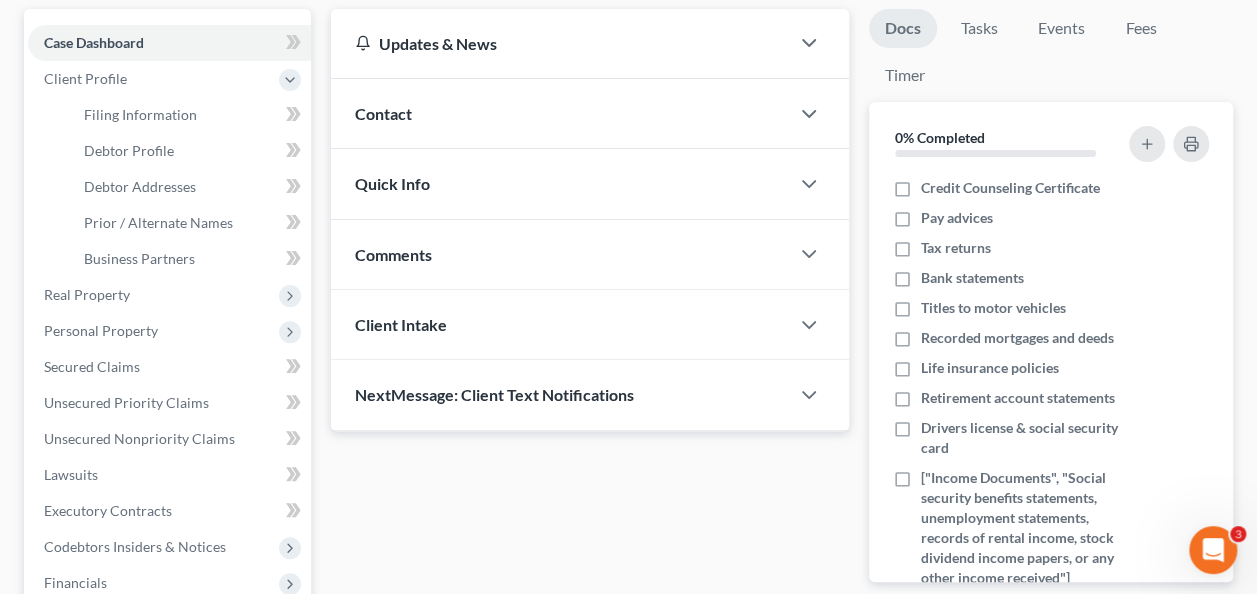 scroll, scrollTop: 300, scrollLeft: 0, axis: vertical 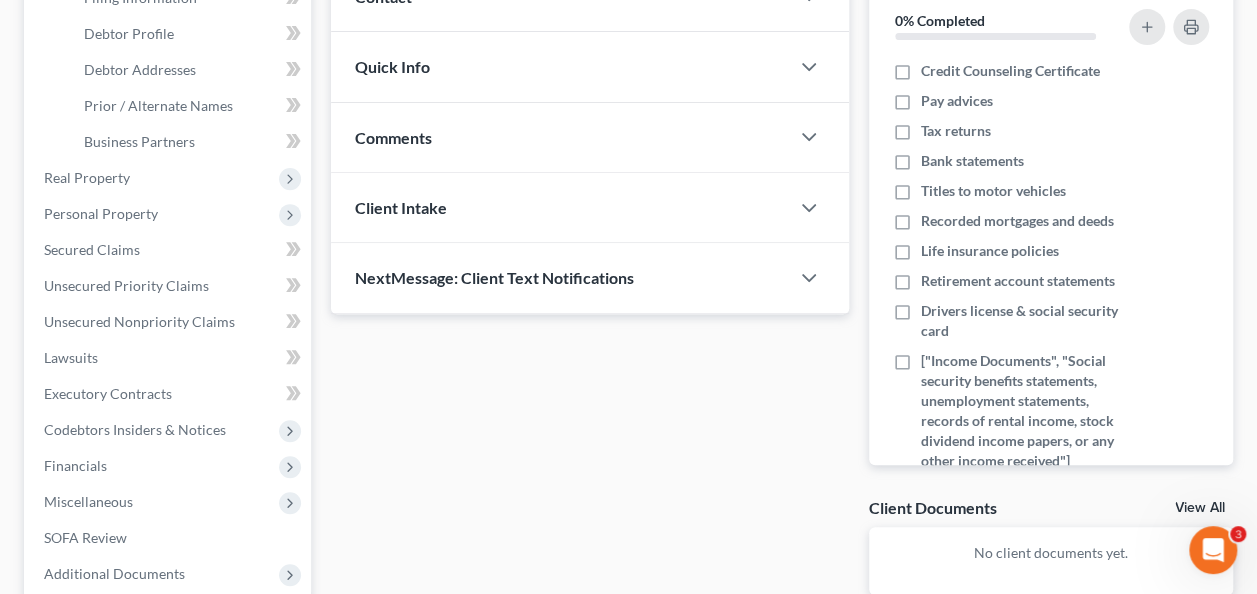 click on "Real Property" at bounding box center (169, 178) 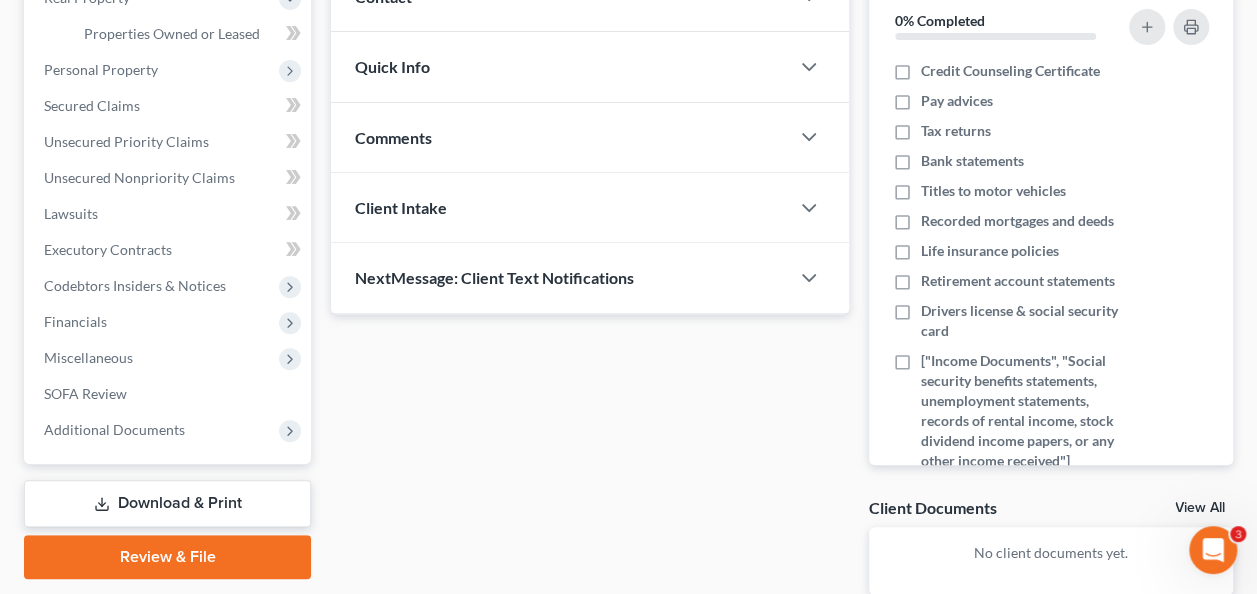 click on "Personal Property" at bounding box center [169, 70] 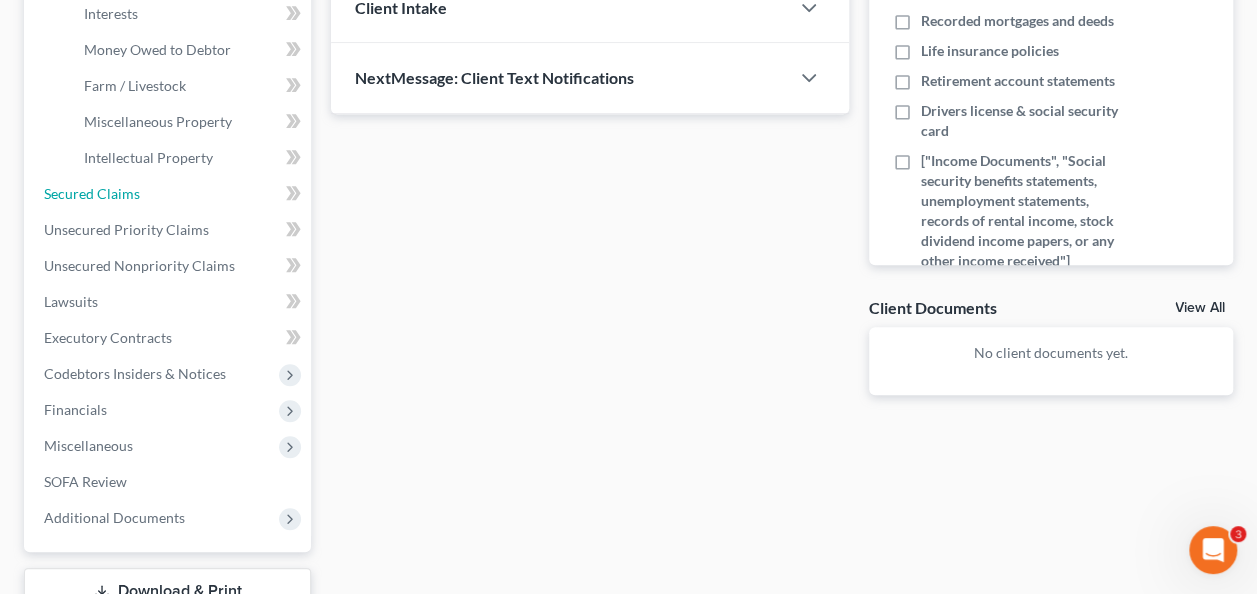 click on "Secured Claims" at bounding box center (92, 193) 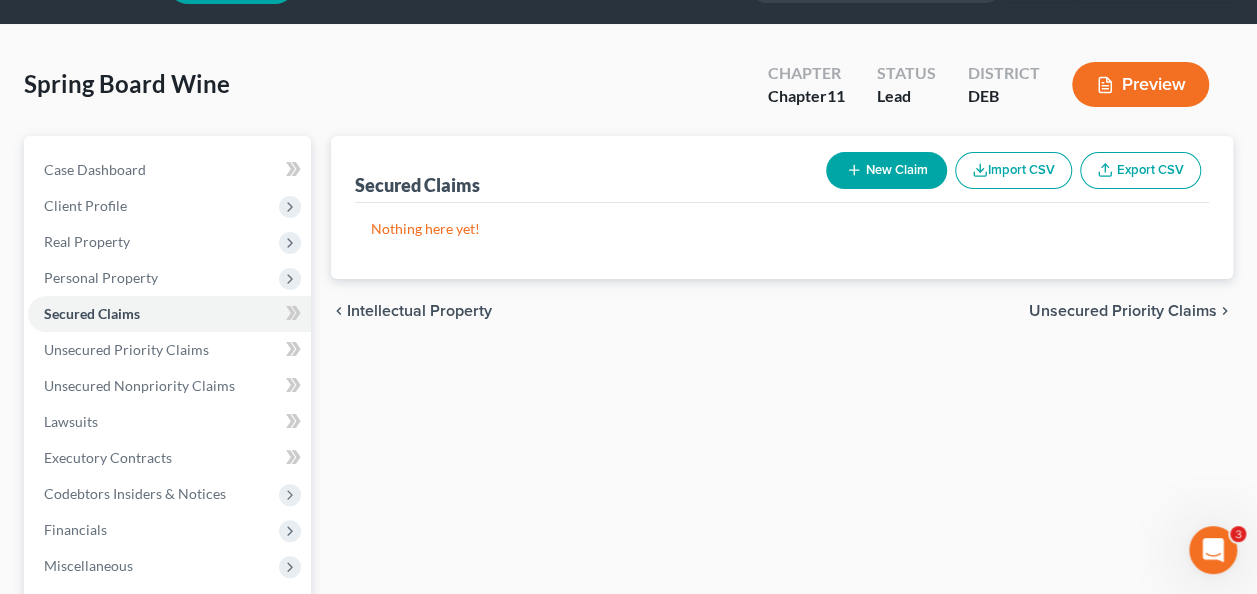 scroll, scrollTop: 0, scrollLeft: 0, axis: both 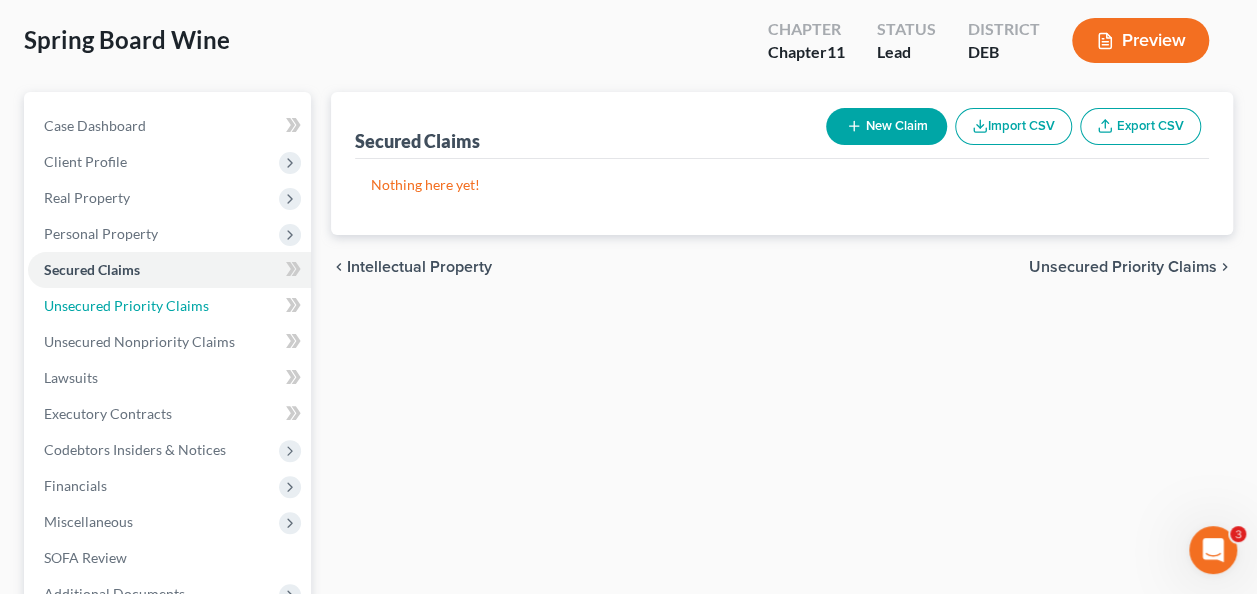click on "Unsecured Priority Claims" at bounding box center [126, 305] 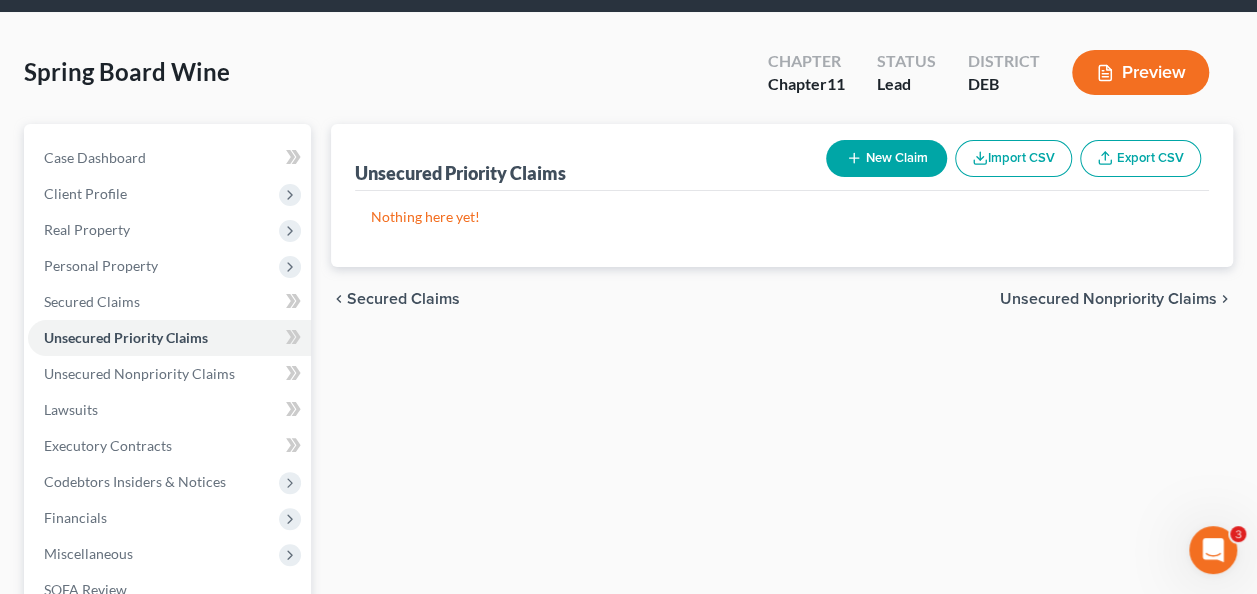 scroll, scrollTop: 100, scrollLeft: 0, axis: vertical 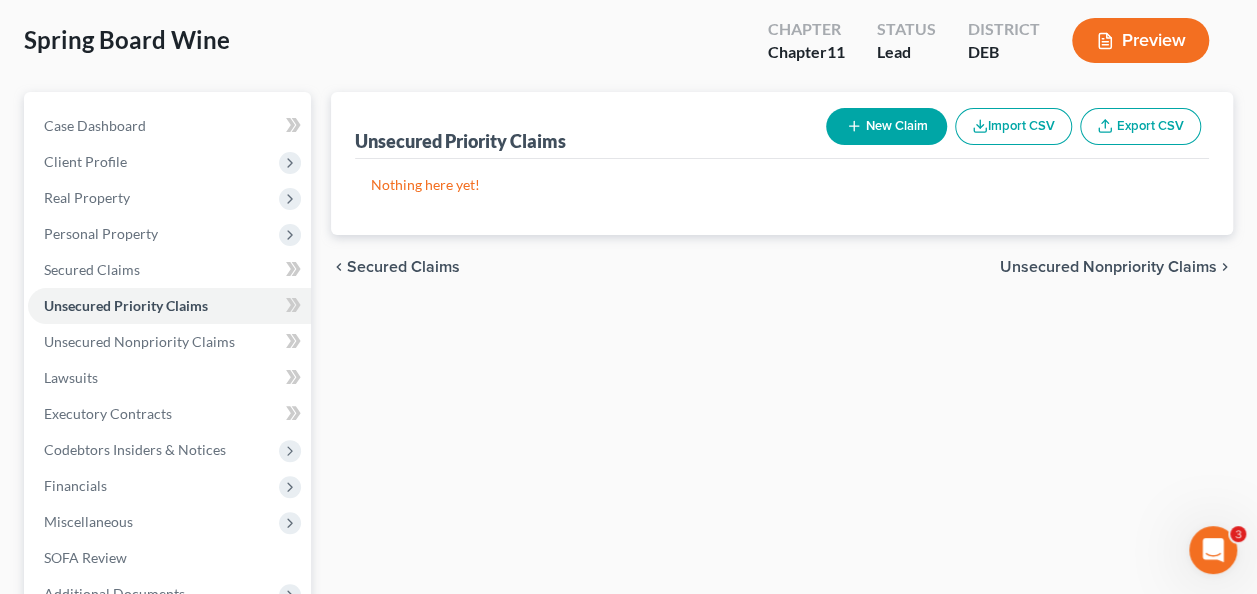 click on "Unsecured Priority Claims" at bounding box center [169, 306] 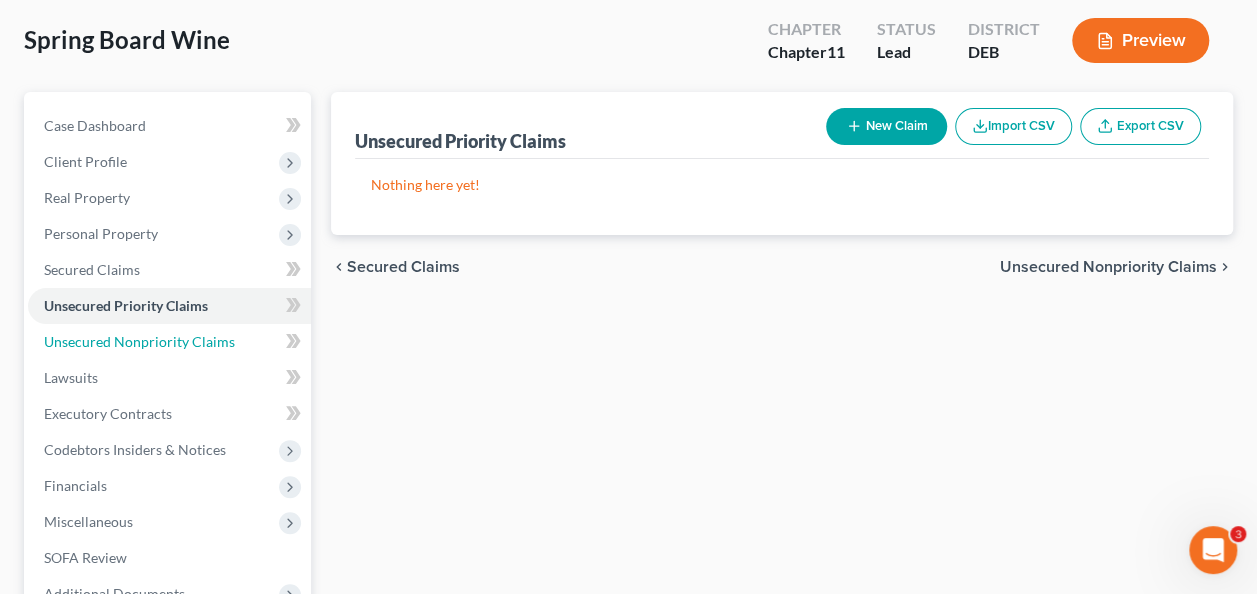 click on "Unsecured Nonpriority Claims" at bounding box center (139, 341) 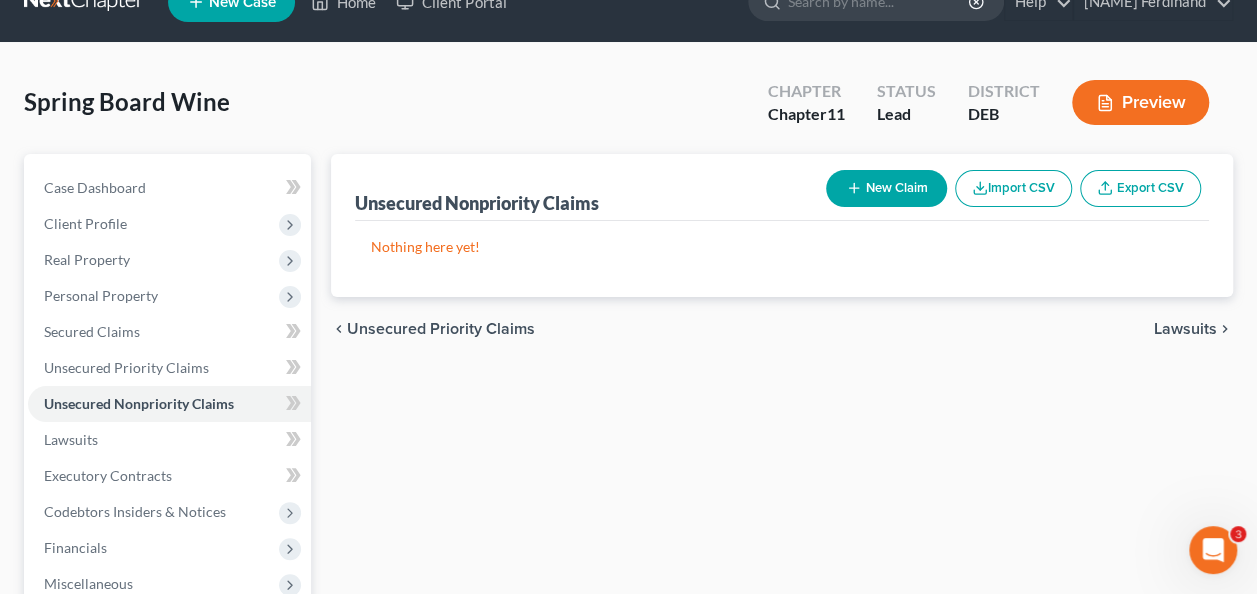 scroll, scrollTop: 0, scrollLeft: 0, axis: both 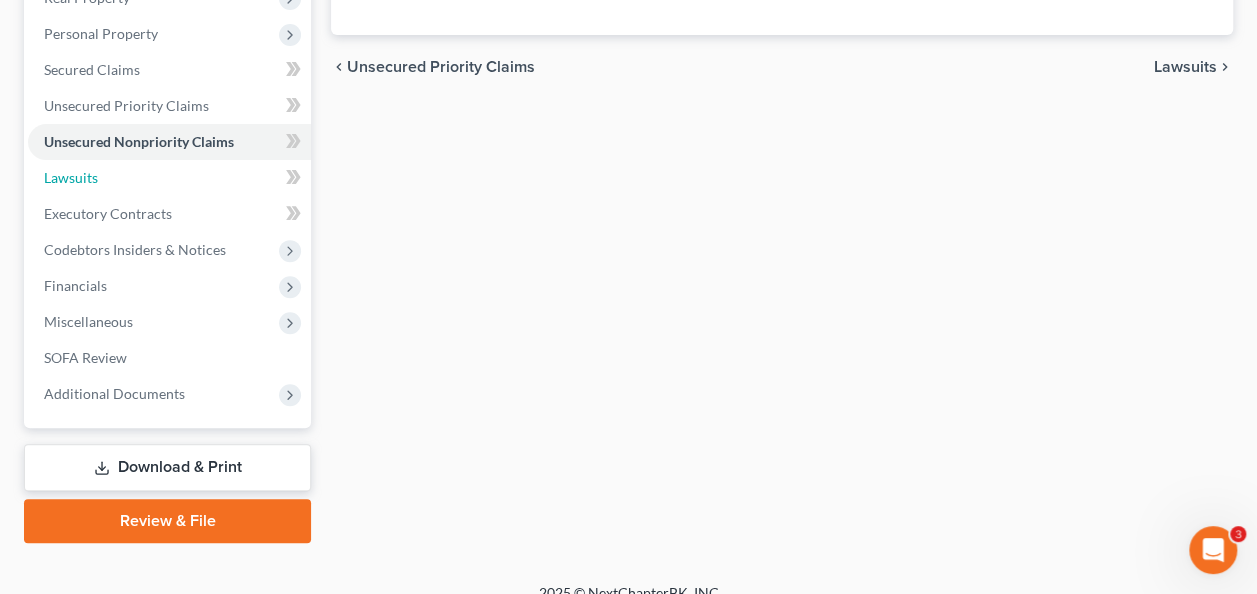 click on "Lawsuits" at bounding box center (71, 177) 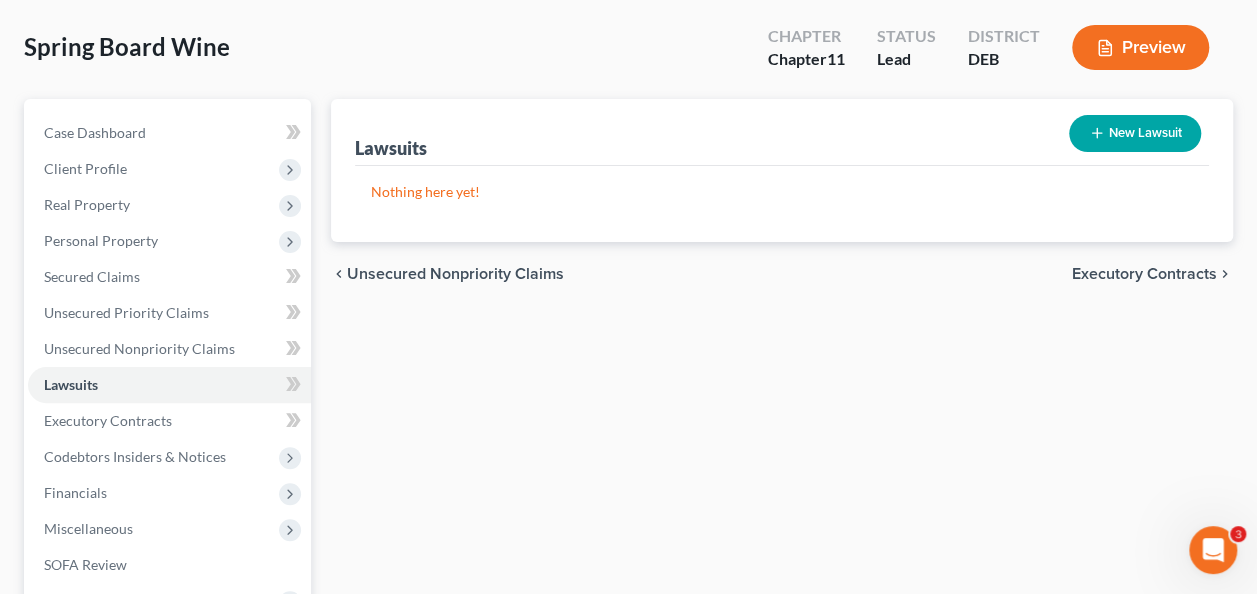 scroll, scrollTop: 0, scrollLeft: 0, axis: both 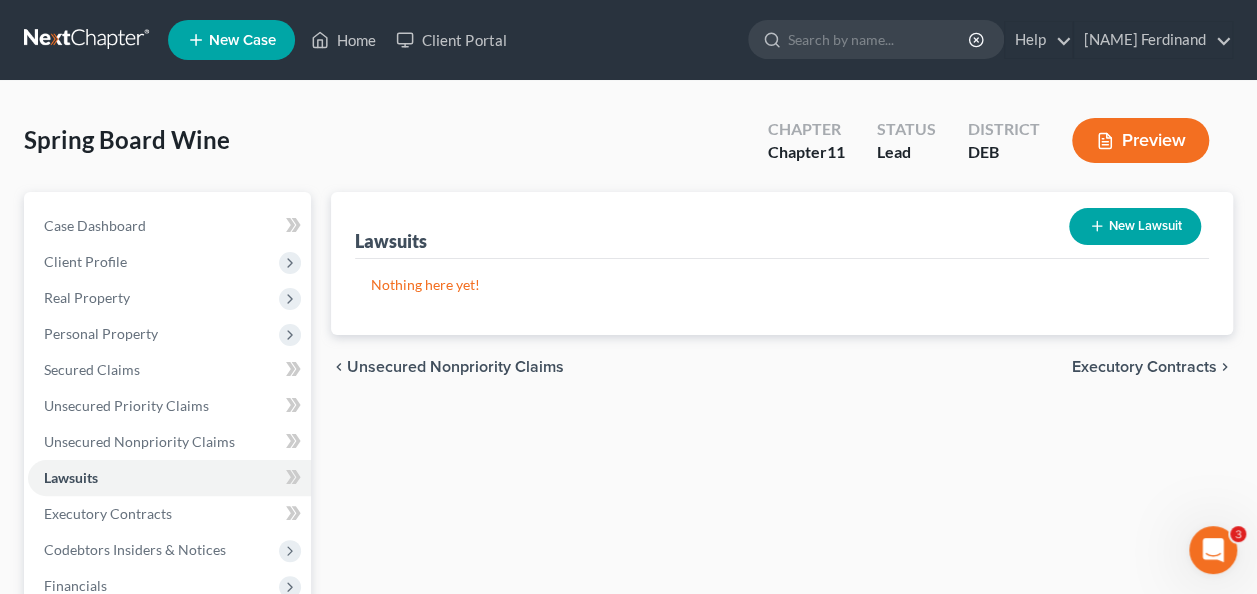 click on "Client Profile" at bounding box center (85, 261) 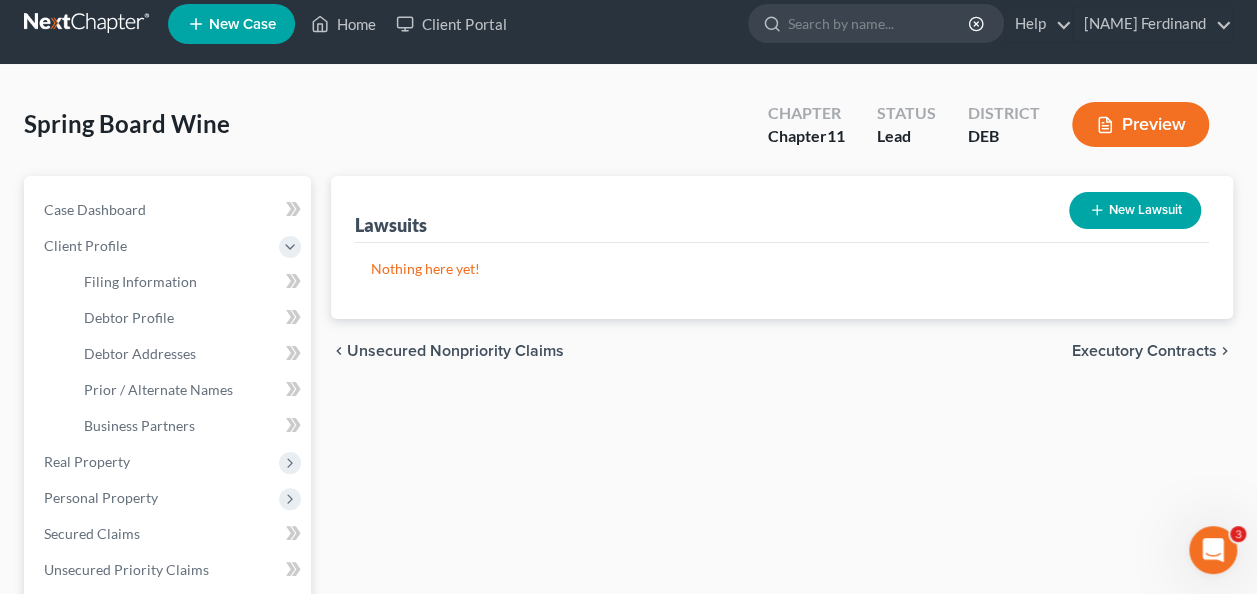 scroll, scrollTop: 0, scrollLeft: 0, axis: both 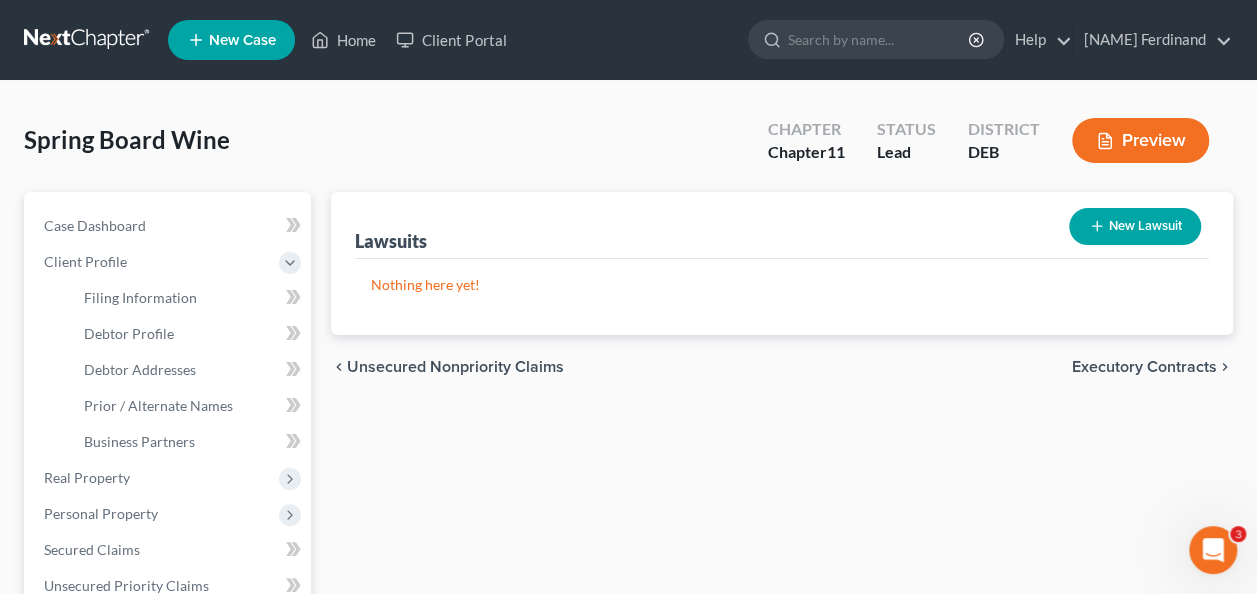 click on "Client Profile" at bounding box center (85, 261) 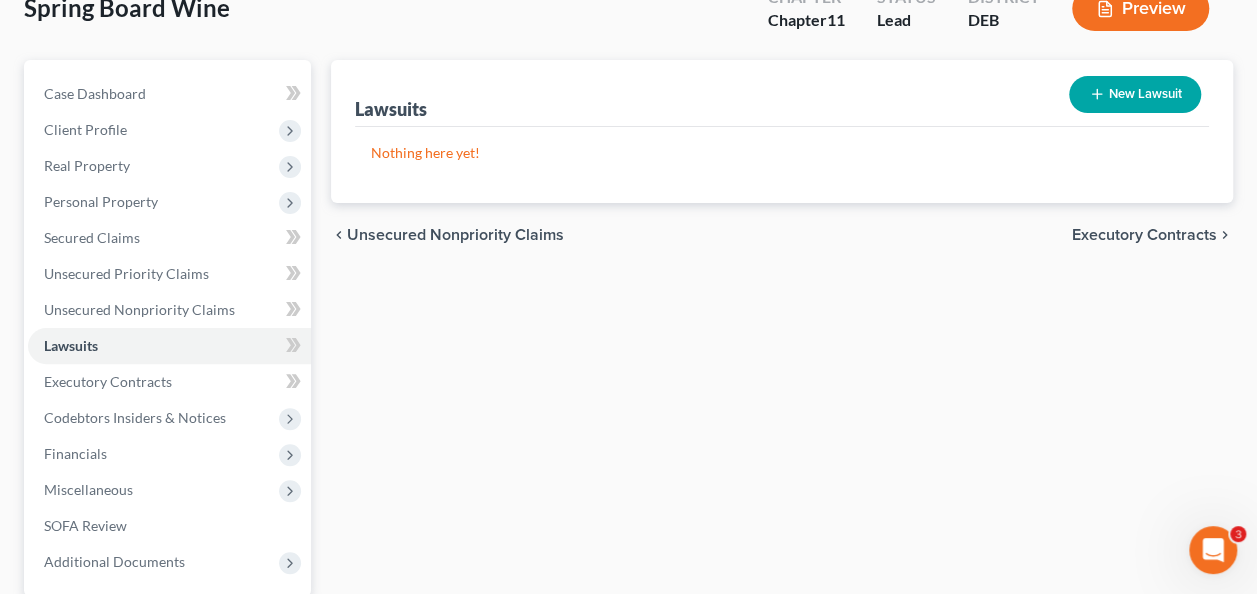 scroll, scrollTop: 0, scrollLeft: 0, axis: both 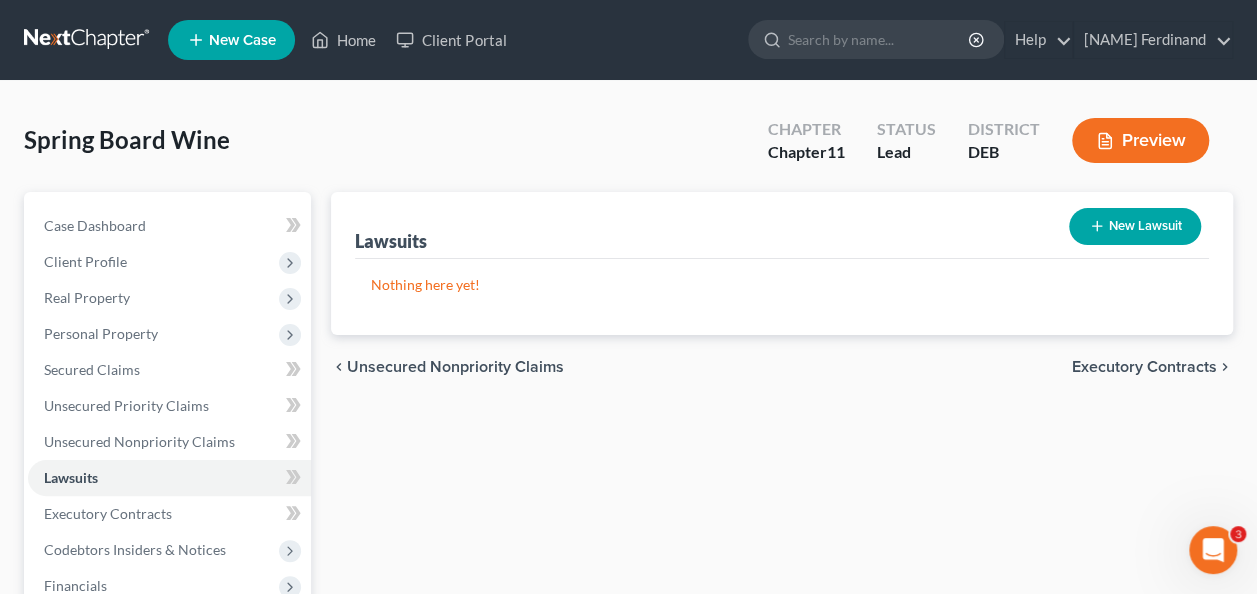 drag, startPoint x: 570, startPoint y: 366, endPoint x: 330, endPoint y: 361, distance: 240.05208 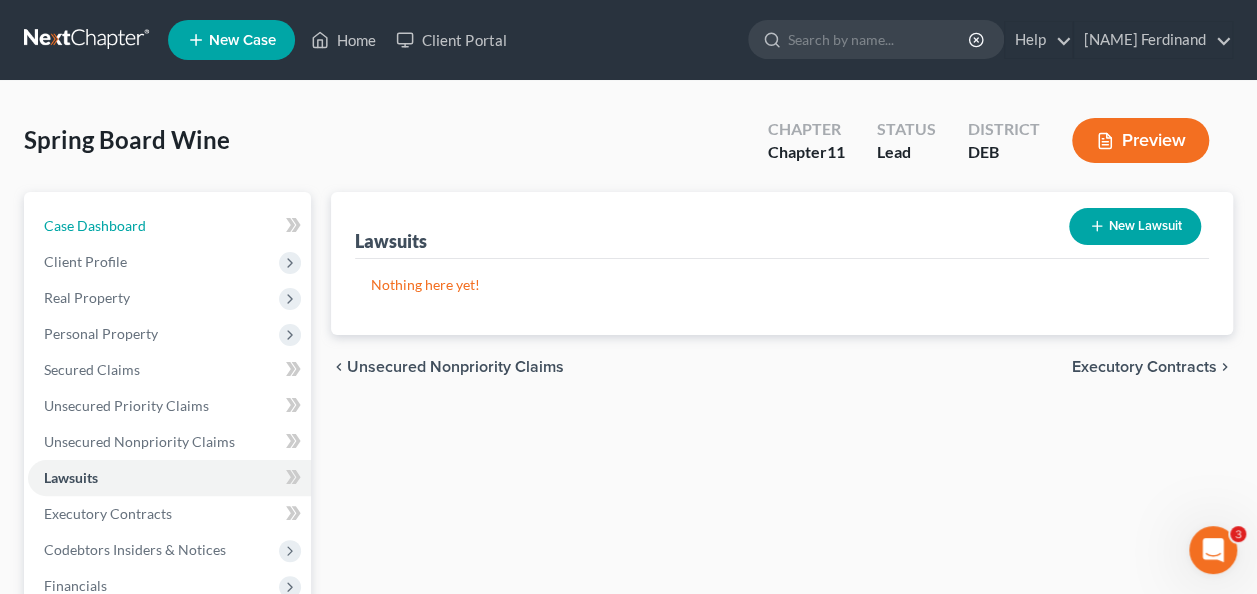 click on "Case Dashboard" at bounding box center [95, 225] 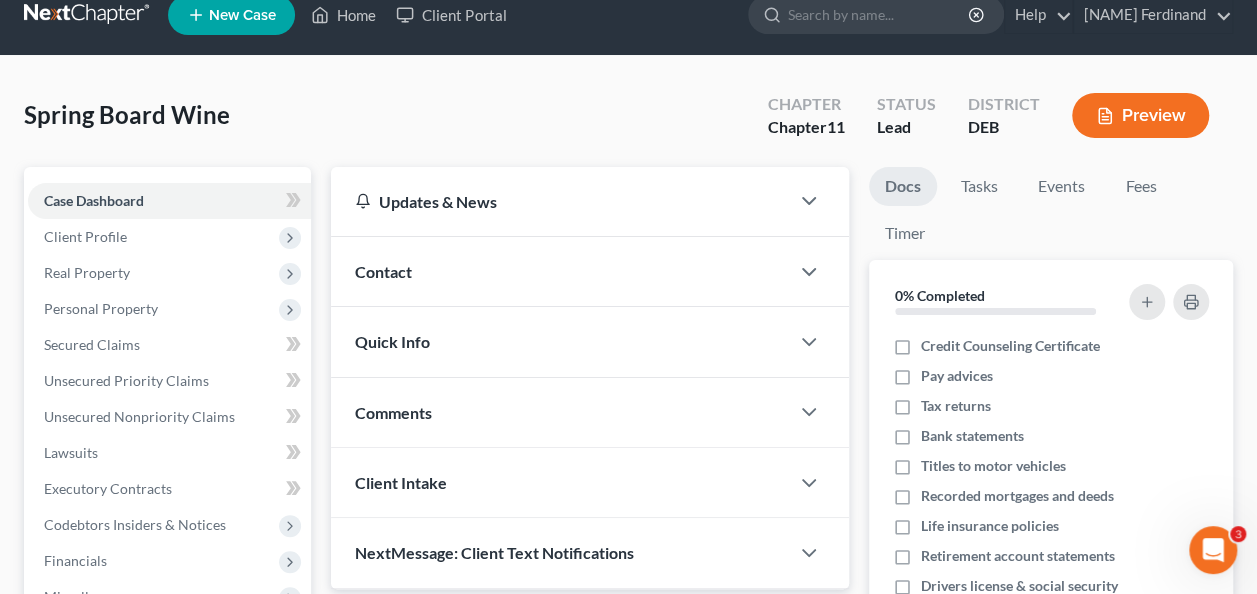 scroll, scrollTop: 0, scrollLeft: 0, axis: both 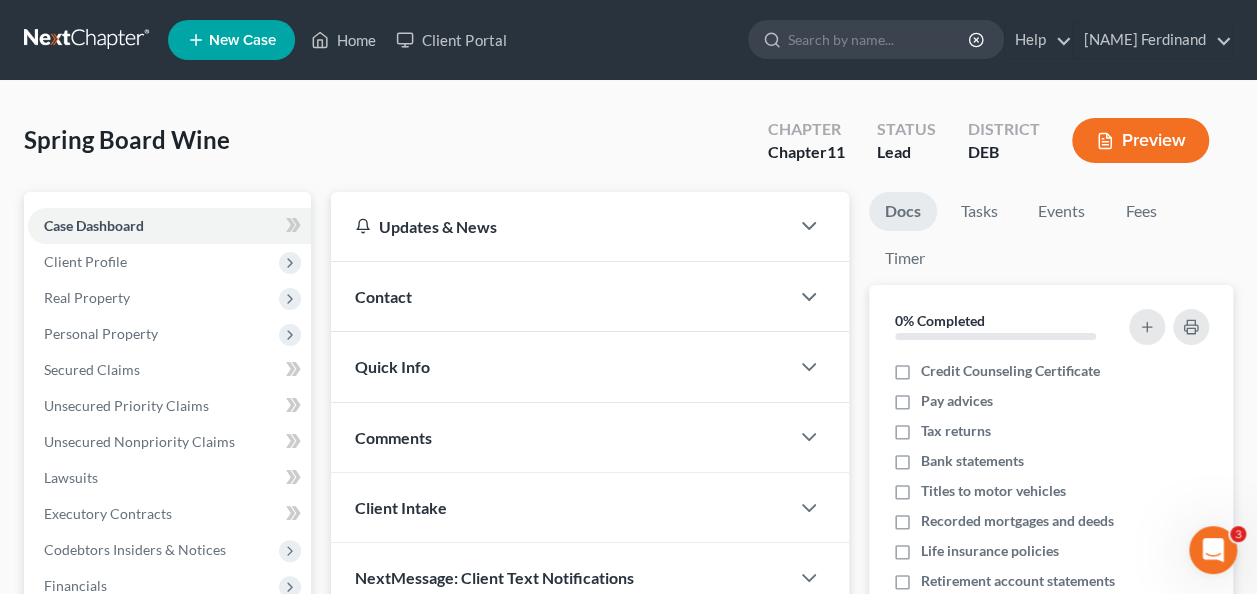 click on "Spring Board Wine Upgraded Chapter Chapter  11 Status Lead District DEB Preview" at bounding box center [628, 148] 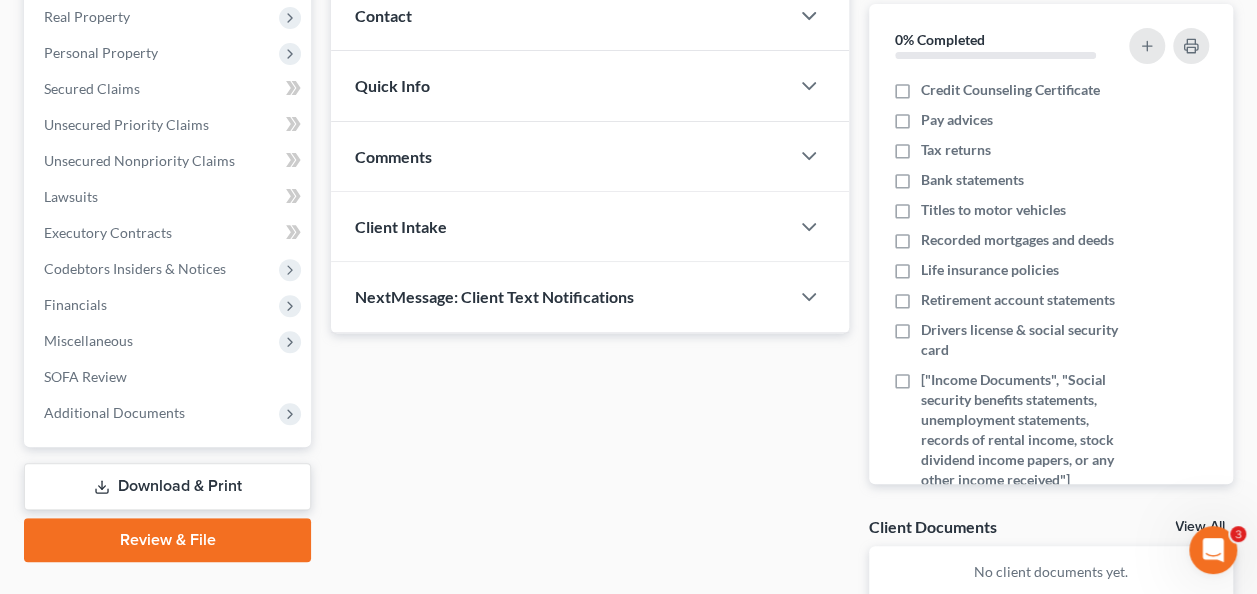 scroll, scrollTop: 408, scrollLeft: 0, axis: vertical 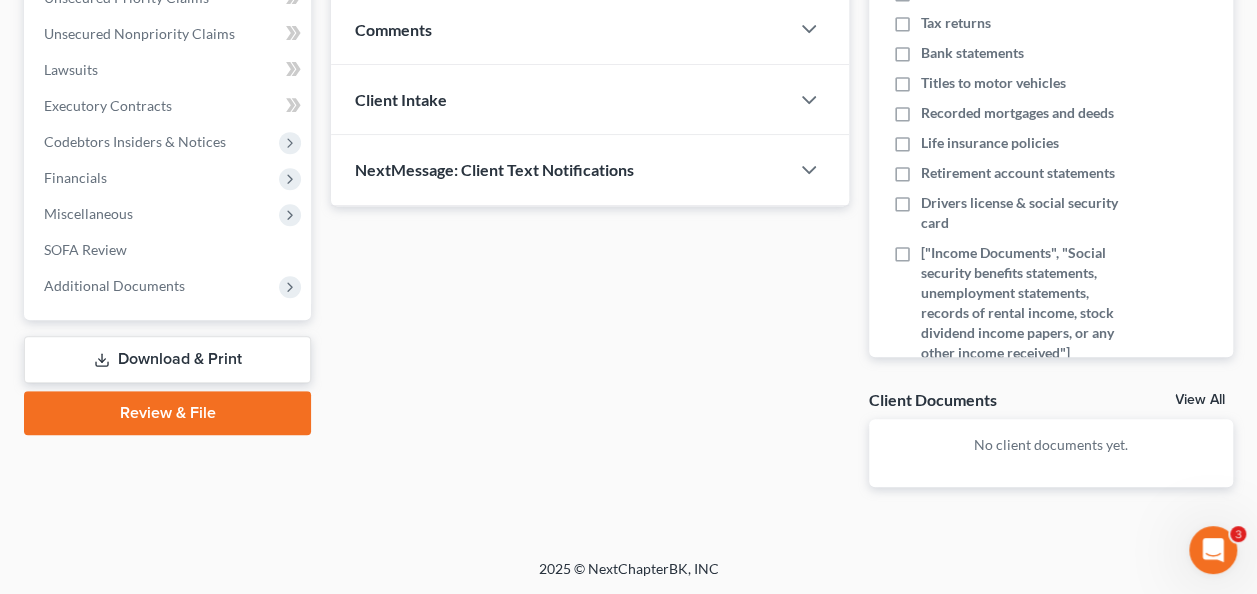 click on "Updates & News × [STATE] District Notes Take a look at NextChapter's  District Notes  to see all available forms, plans, and filing options for your court as well as any updates that are coming soon!
Need Help Preparing and Filing this Case?  Simply click on the “Hire a Virtual Paralegal” option below! Contact
New Contact
Quick Info Status Discharged Discharged & Reported Discharge Litigation Dismissal Notice Dismissed Dismissed & Litigation Filed Filed / Pre 341 Inactive In Progress Lead Lost Lead Plan Confirmation Plan Failing Possible Post 341 Pre Confirmation Preparing to File Ready to File Ready to Sign Rejected Retained To Review Withdrawn As Counsel Referral Source
Select Word Of Mouth Previous Clients Direct Mail Website Google Search Modern Attorney Other (specify)
IC Date
None
close
Date
Time
chevron_left
August 2025
chevron_right
M" at bounding box center [590, 151] 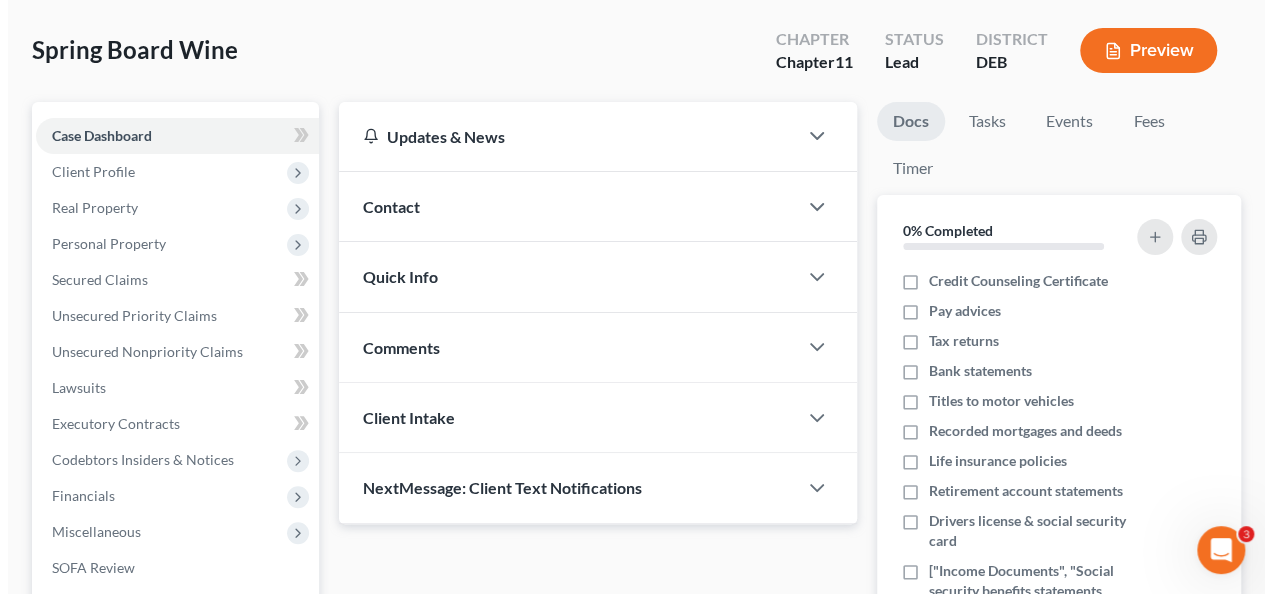 scroll, scrollTop: 0, scrollLeft: 0, axis: both 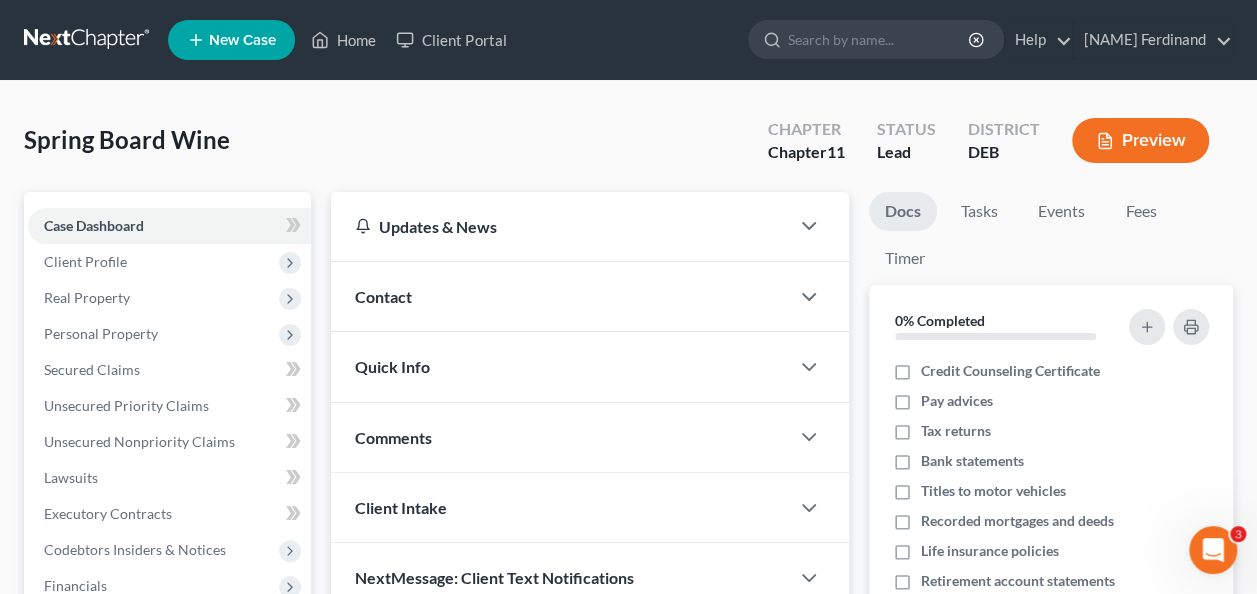 click on "Preview" at bounding box center (1140, 140) 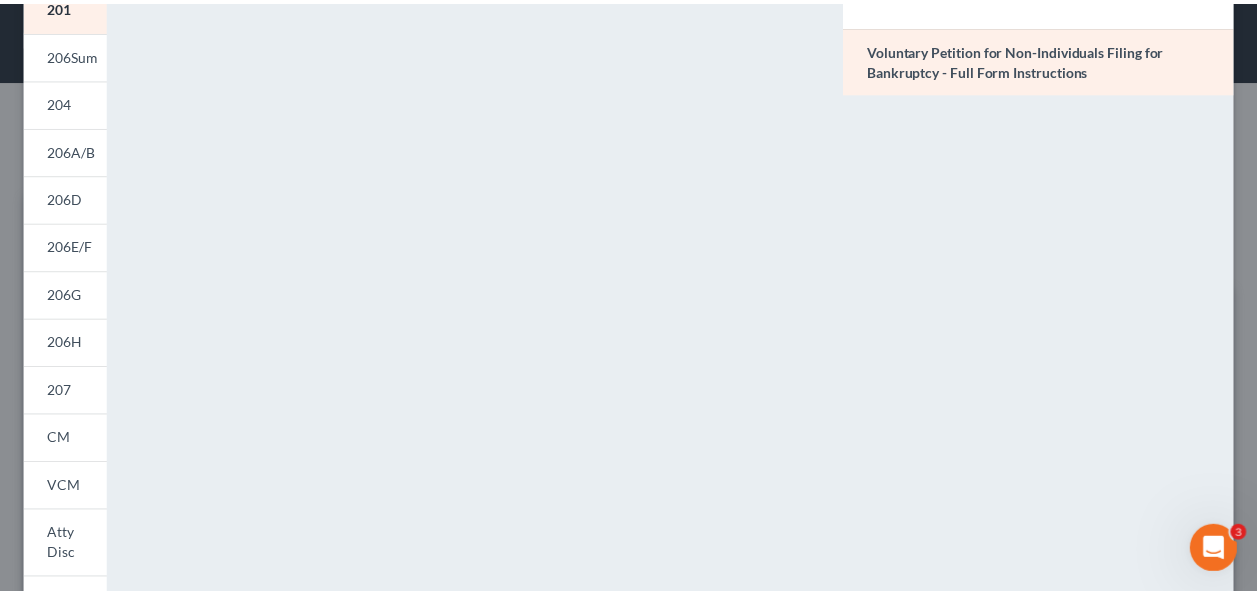 scroll, scrollTop: 0, scrollLeft: 0, axis: both 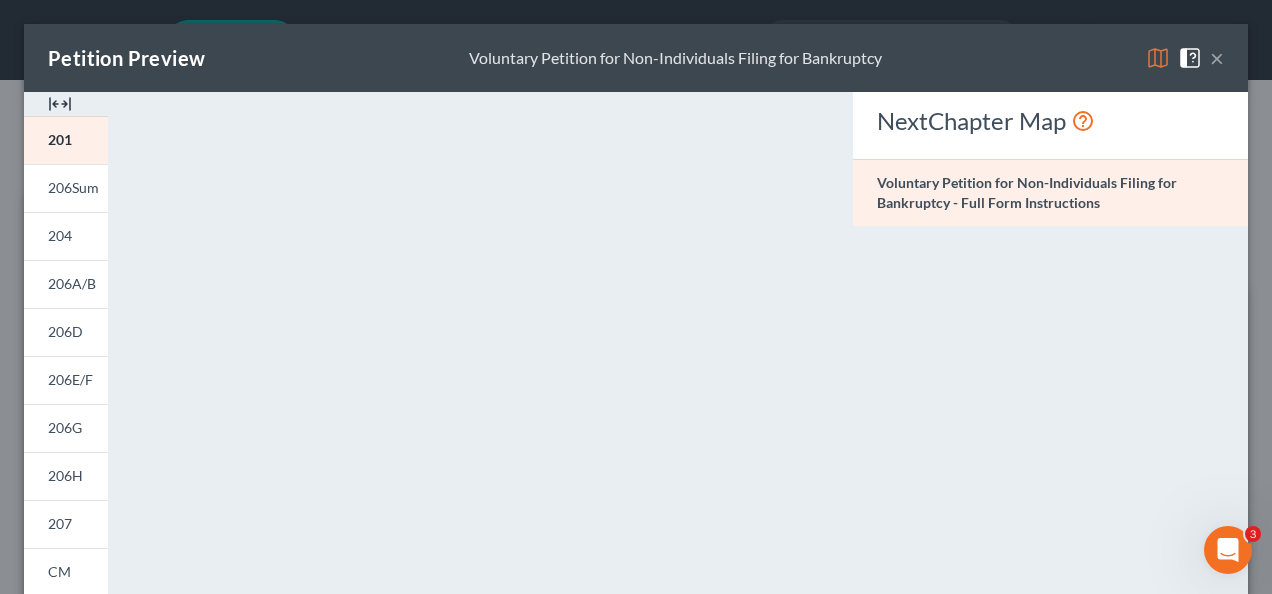 click on "×" at bounding box center [1217, 58] 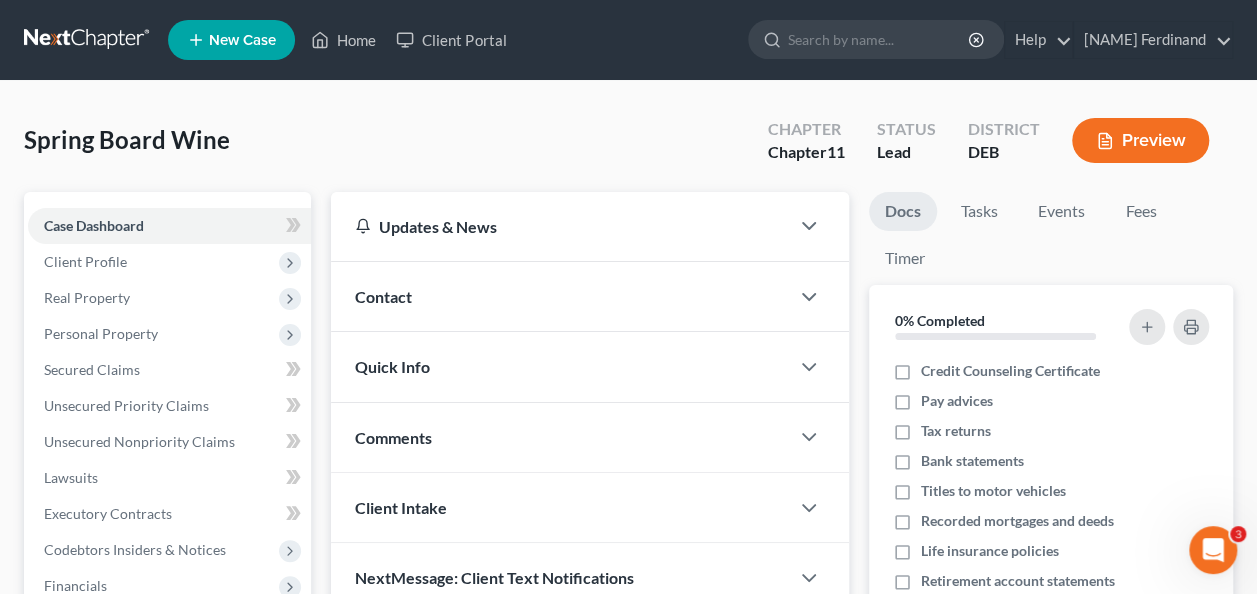 click on "Spring Board Wine Upgraded Chapter Chapter  11 Status Lead District DEB Preview" at bounding box center [628, 148] 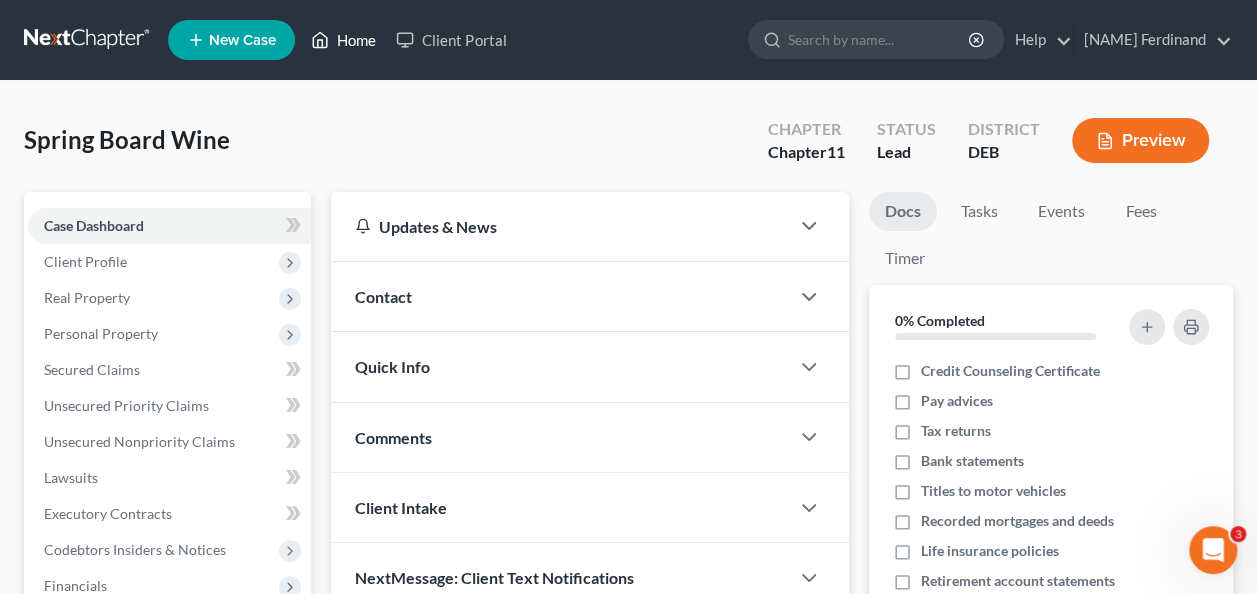 click on "Home" at bounding box center [343, 40] 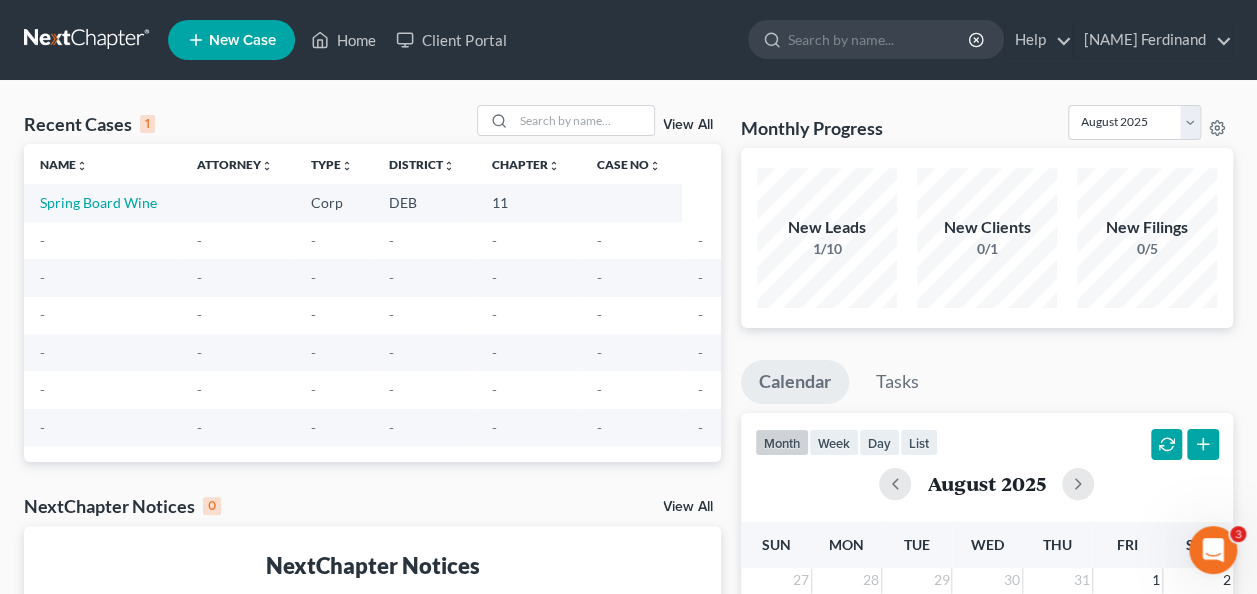 drag, startPoint x: 96, startPoint y: 204, endPoint x: 8, endPoint y: 280, distance: 116.275536 